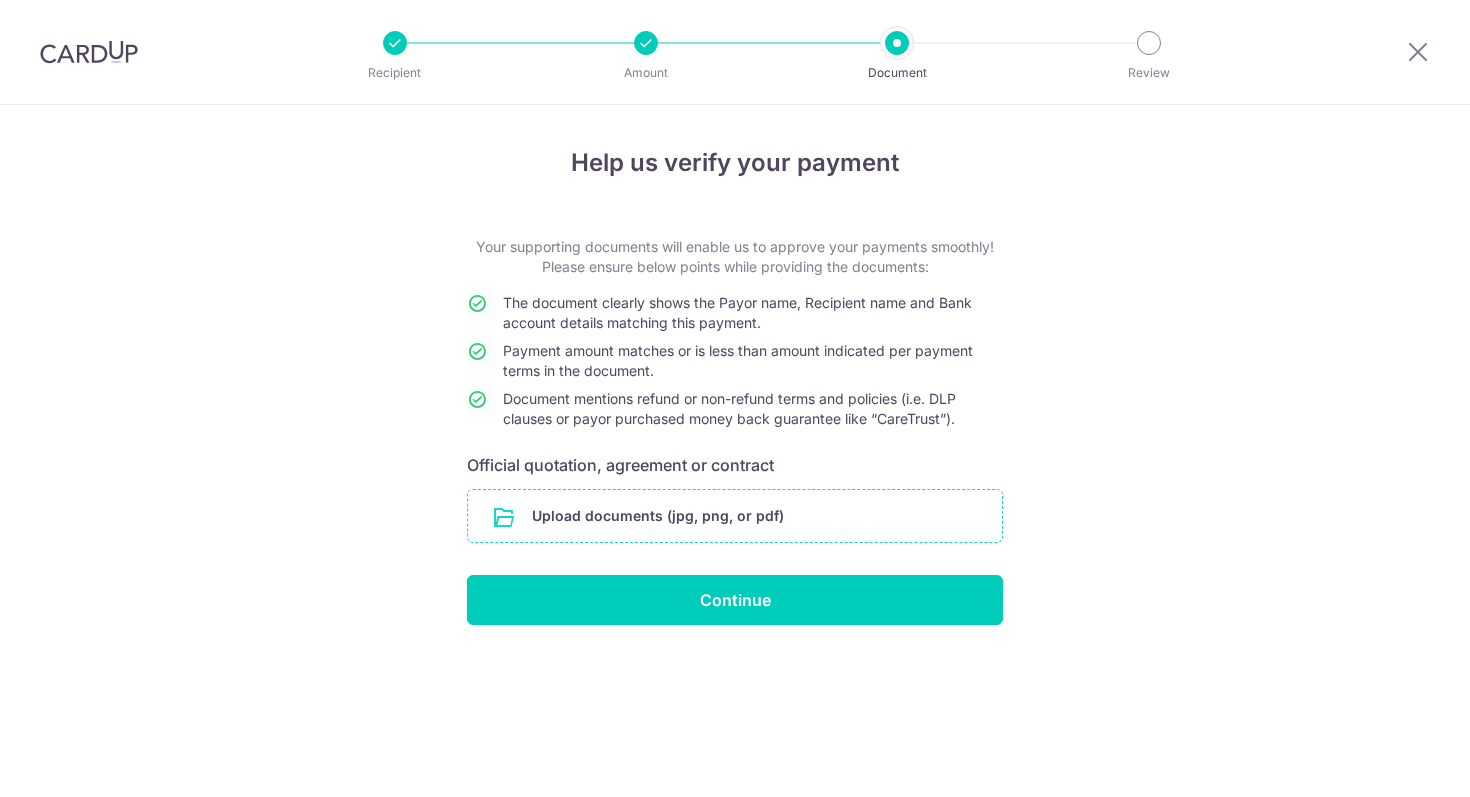 scroll, scrollTop: 0, scrollLeft: 0, axis: both 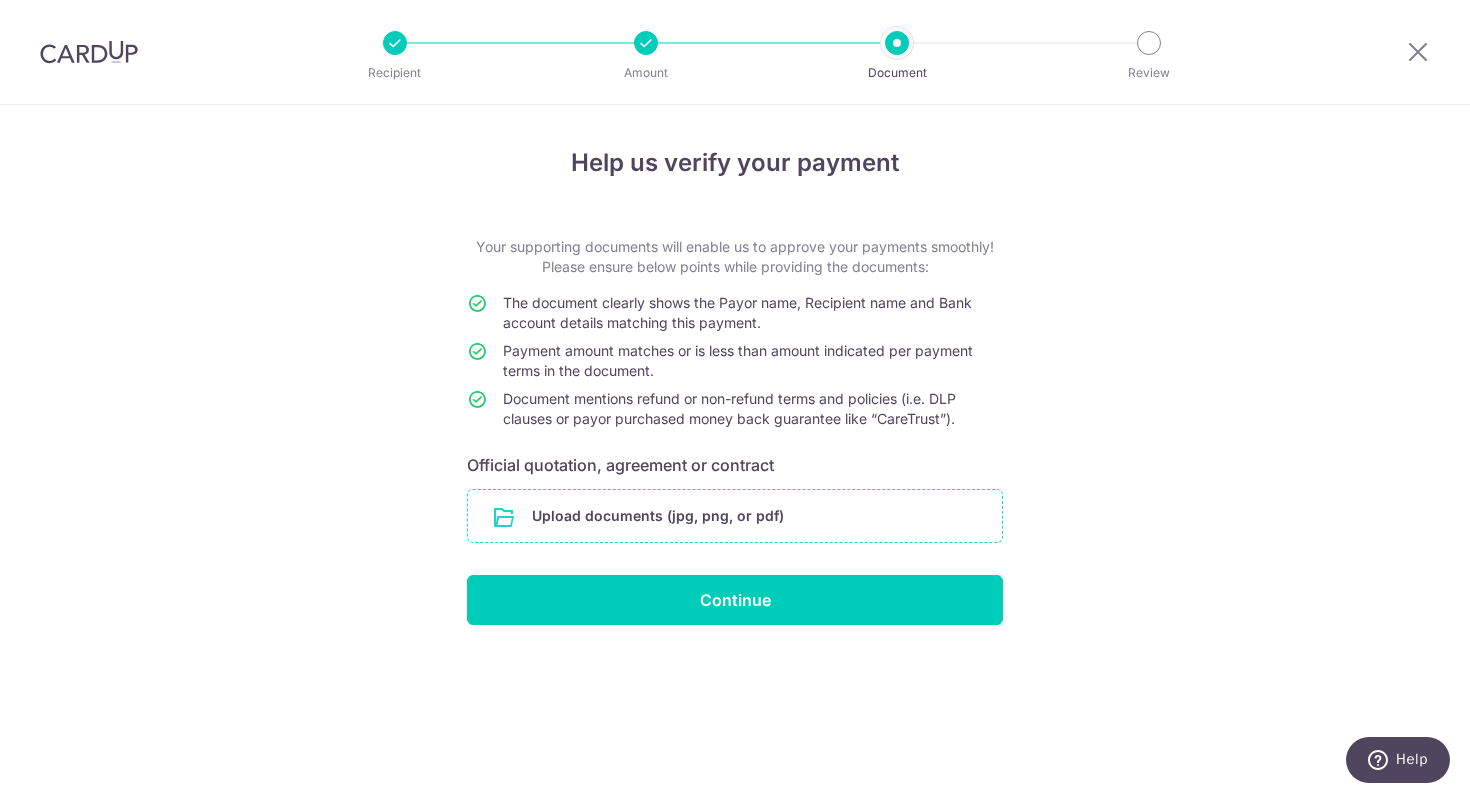 click at bounding box center (735, 516) 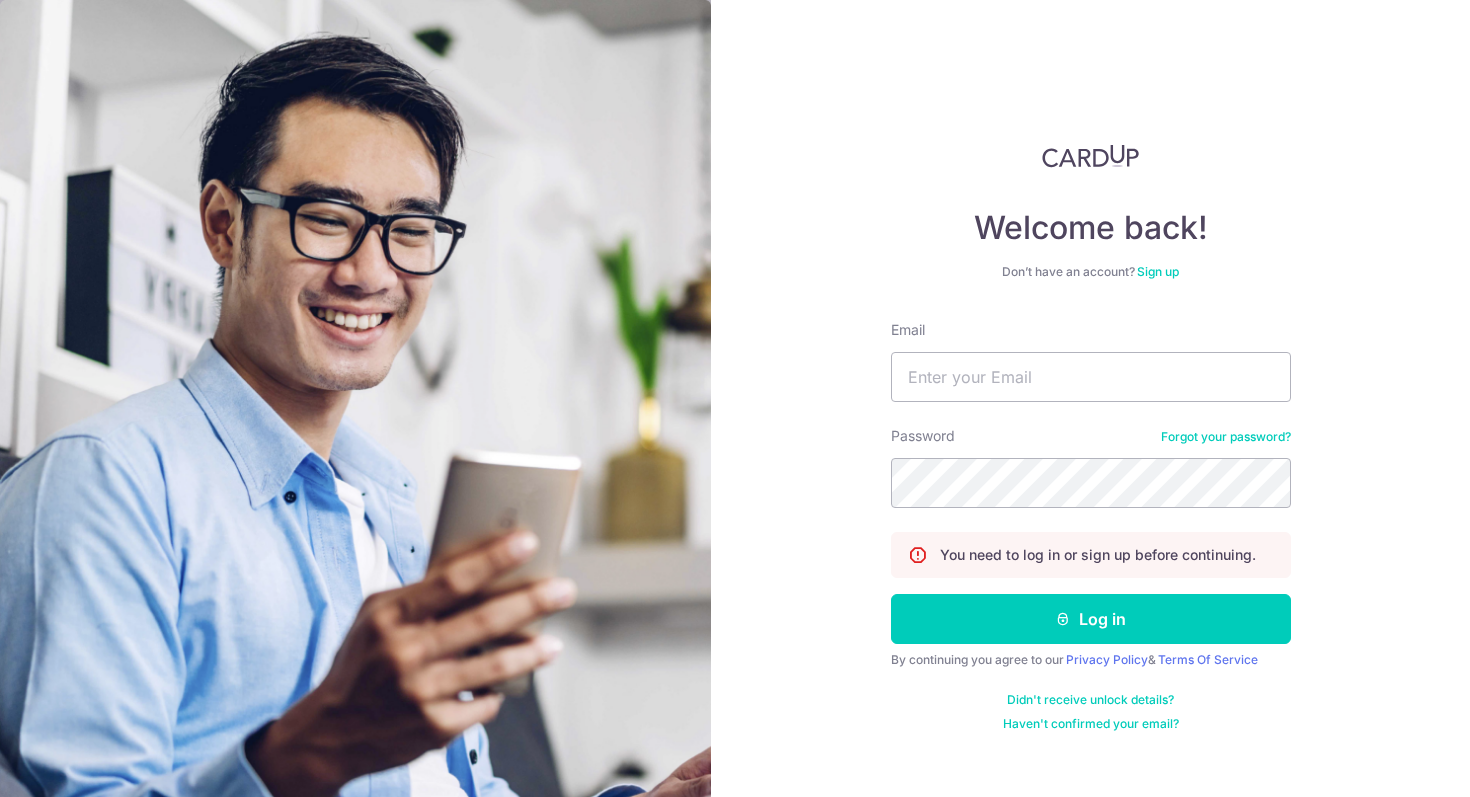 scroll, scrollTop: 0, scrollLeft: 0, axis: both 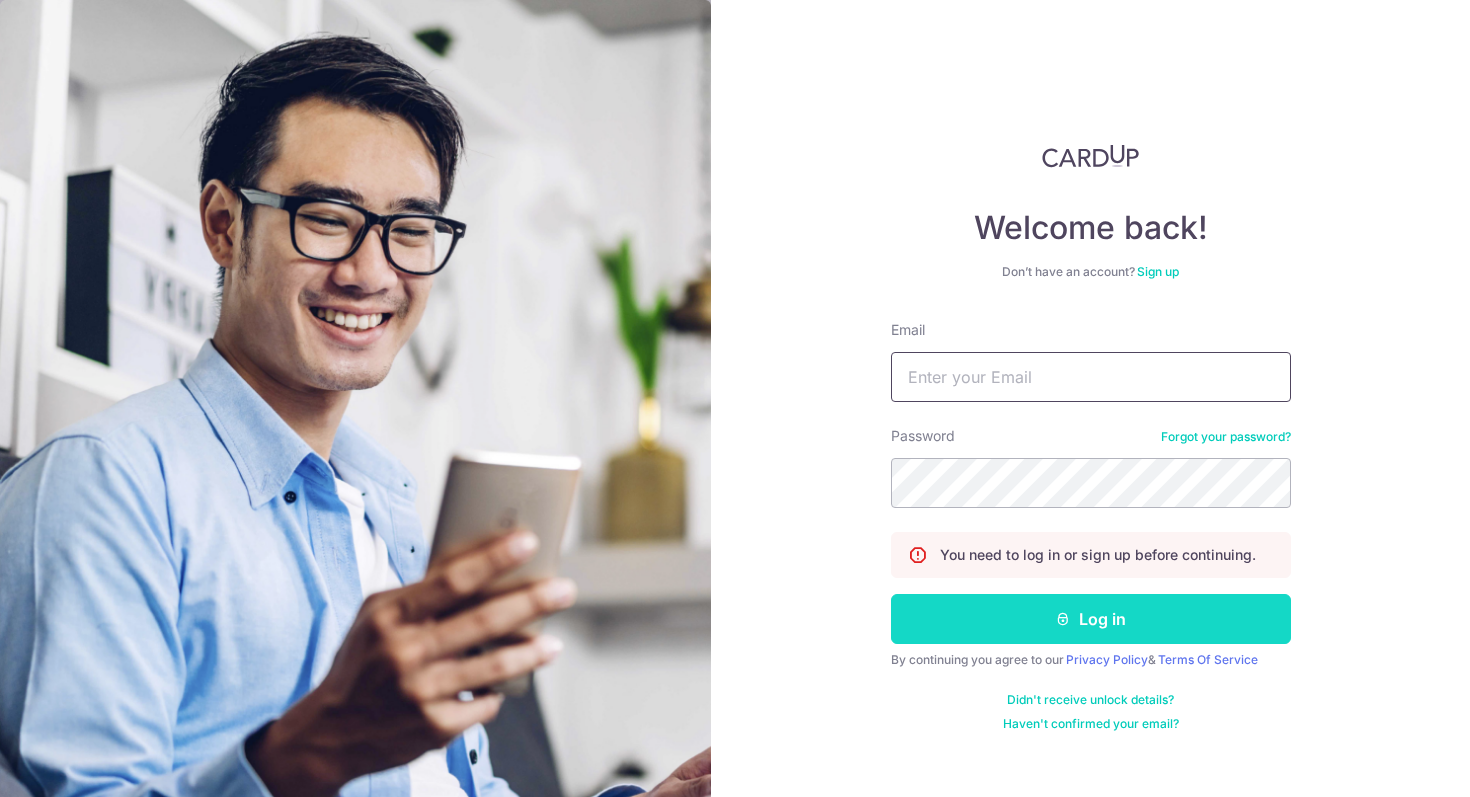 type on "jesst-@example.com" 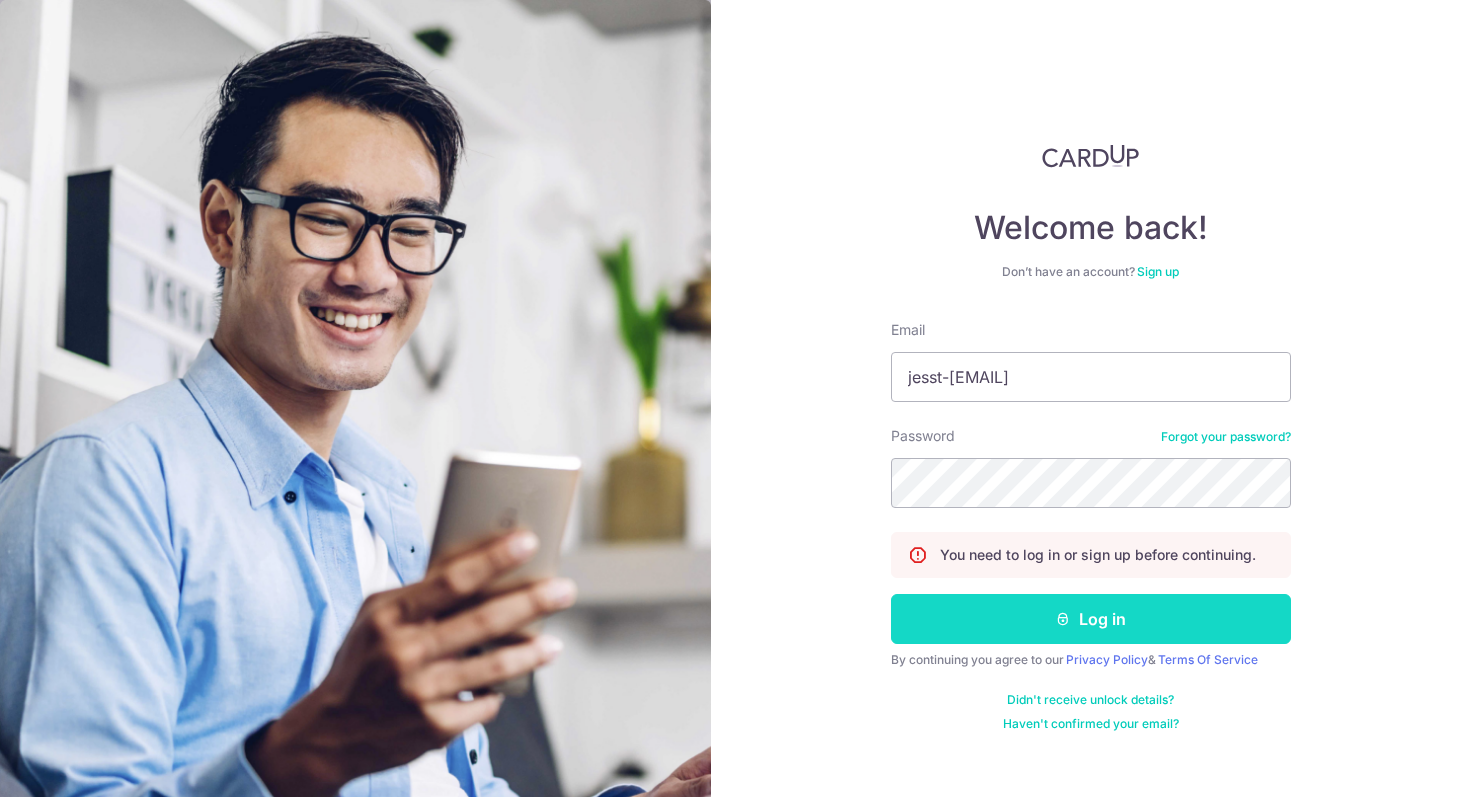 click on "Log in" at bounding box center (1091, 619) 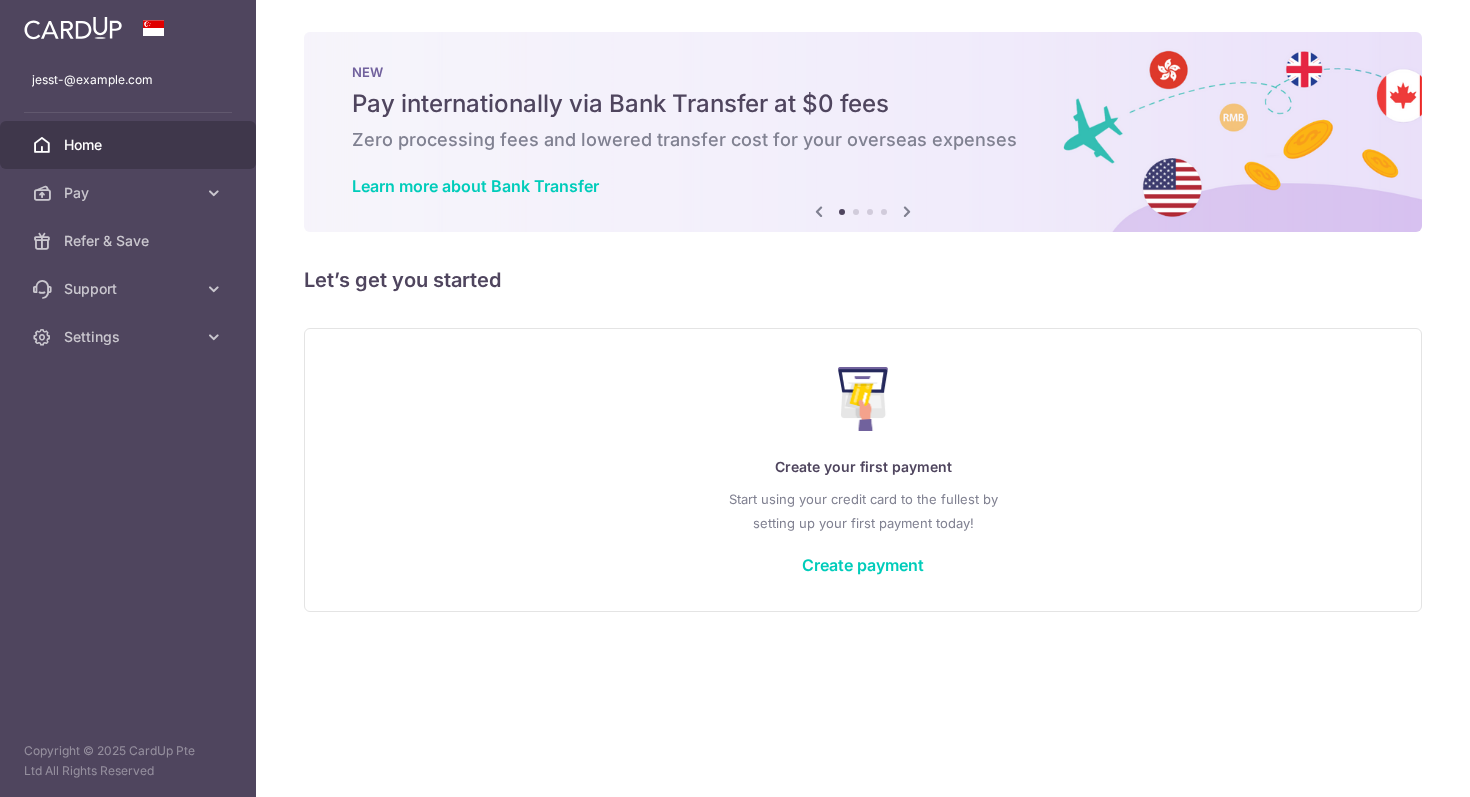 scroll, scrollTop: 0, scrollLeft: 0, axis: both 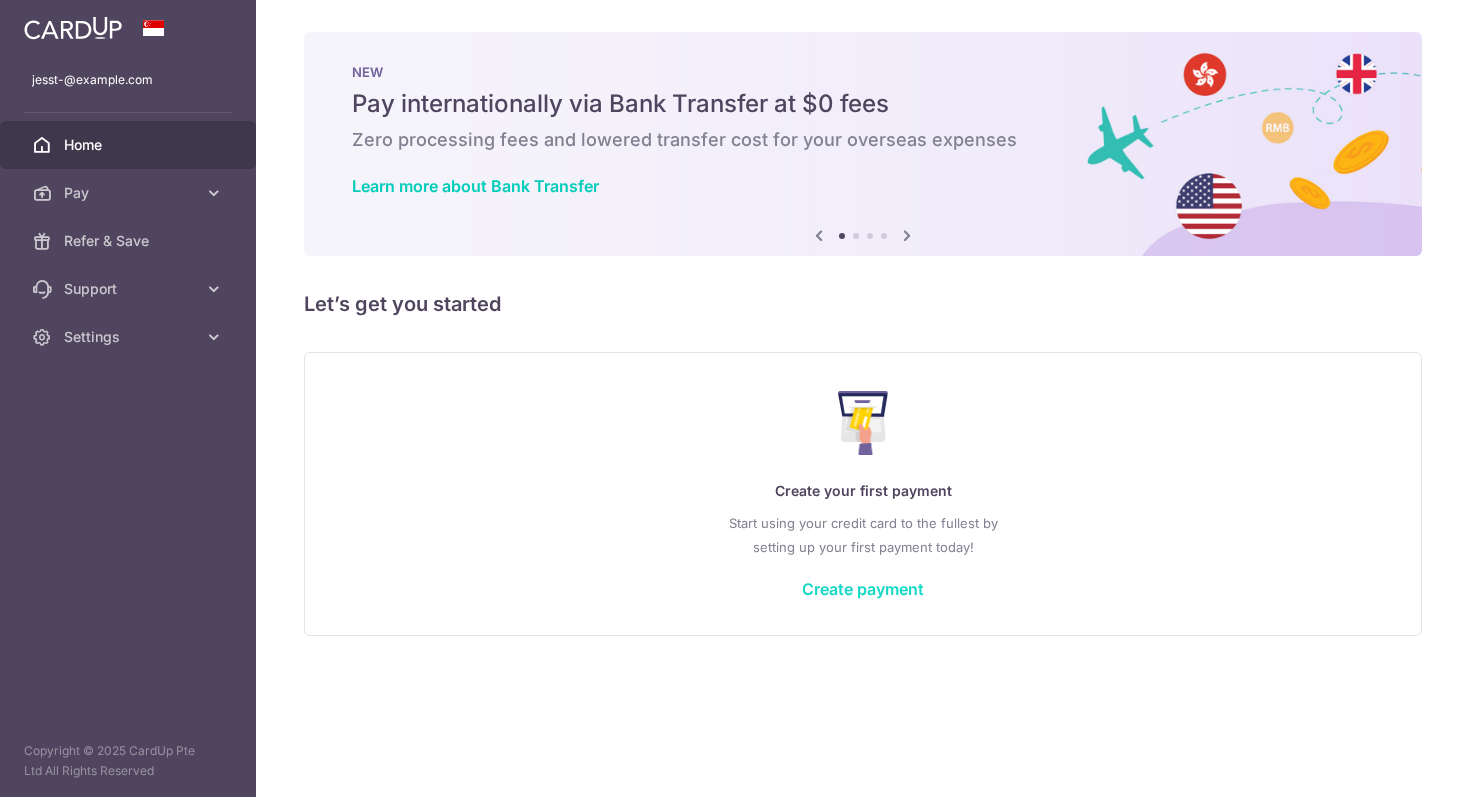 click on "Create payment" at bounding box center (863, 589) 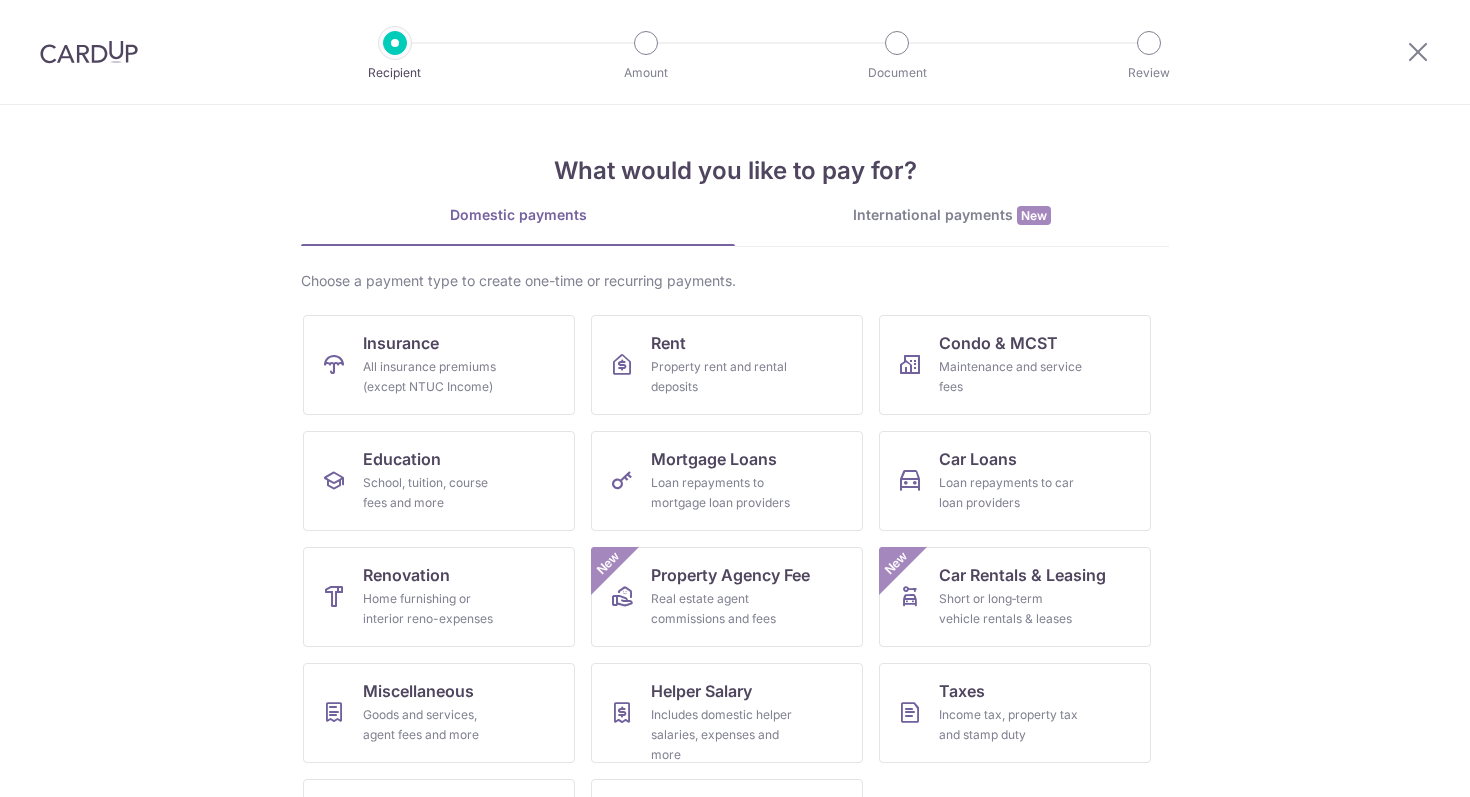 scroll, scrollTop: 0, scrollLeft: 0, axis: both 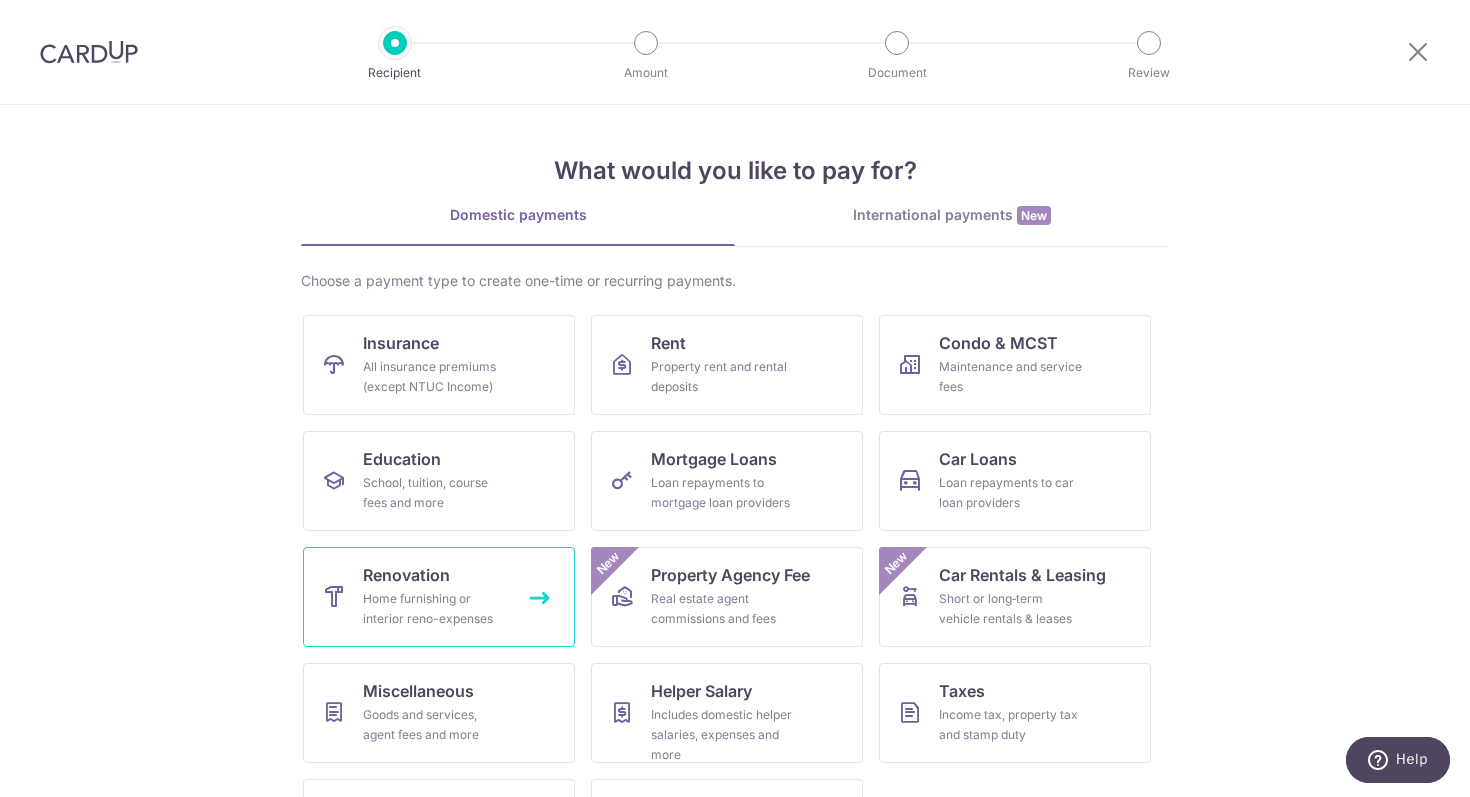 click on "Renovation" at bounding box center (406, 575) 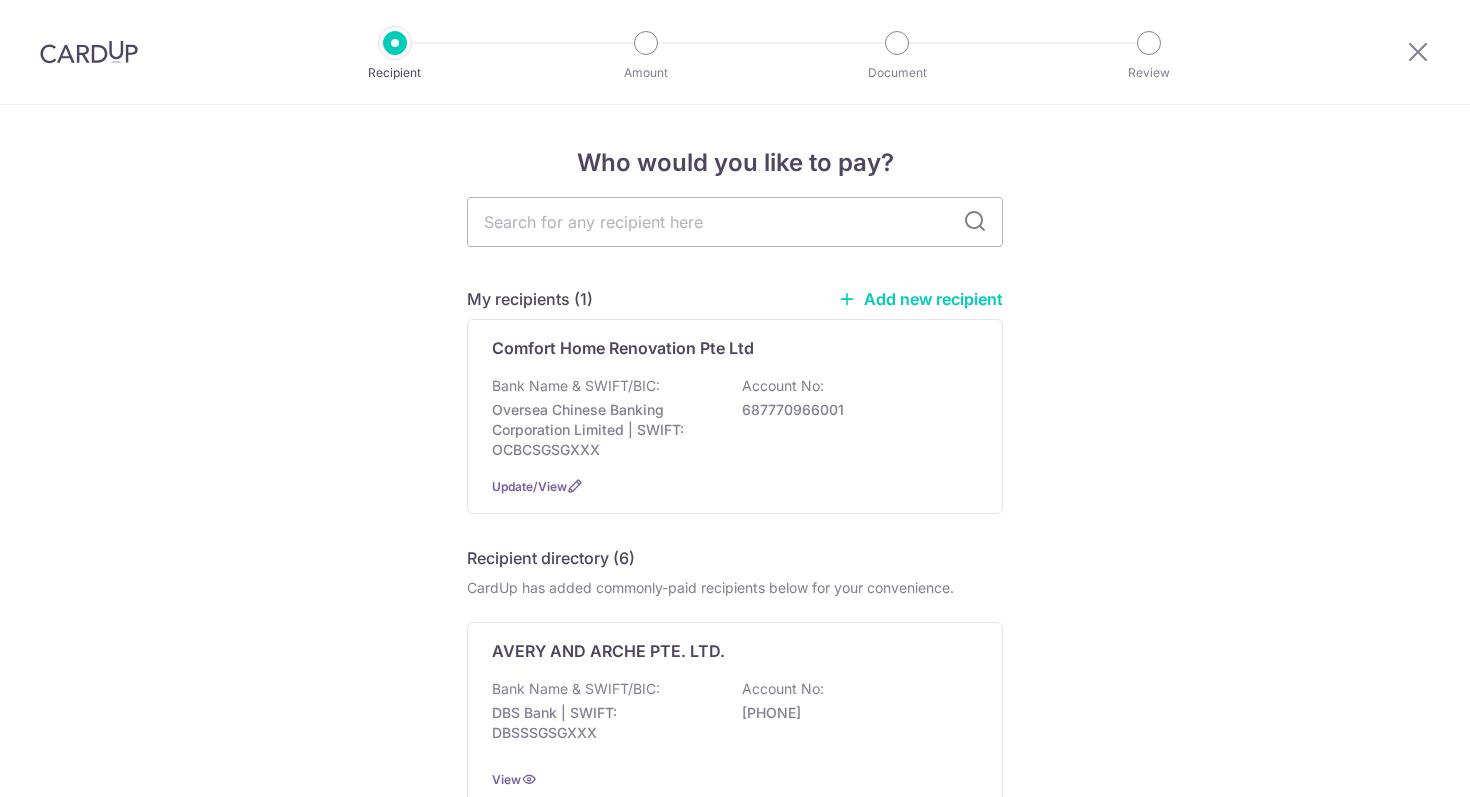 scroll, scrollTop: 0, scrollLeft: 0, axis: both 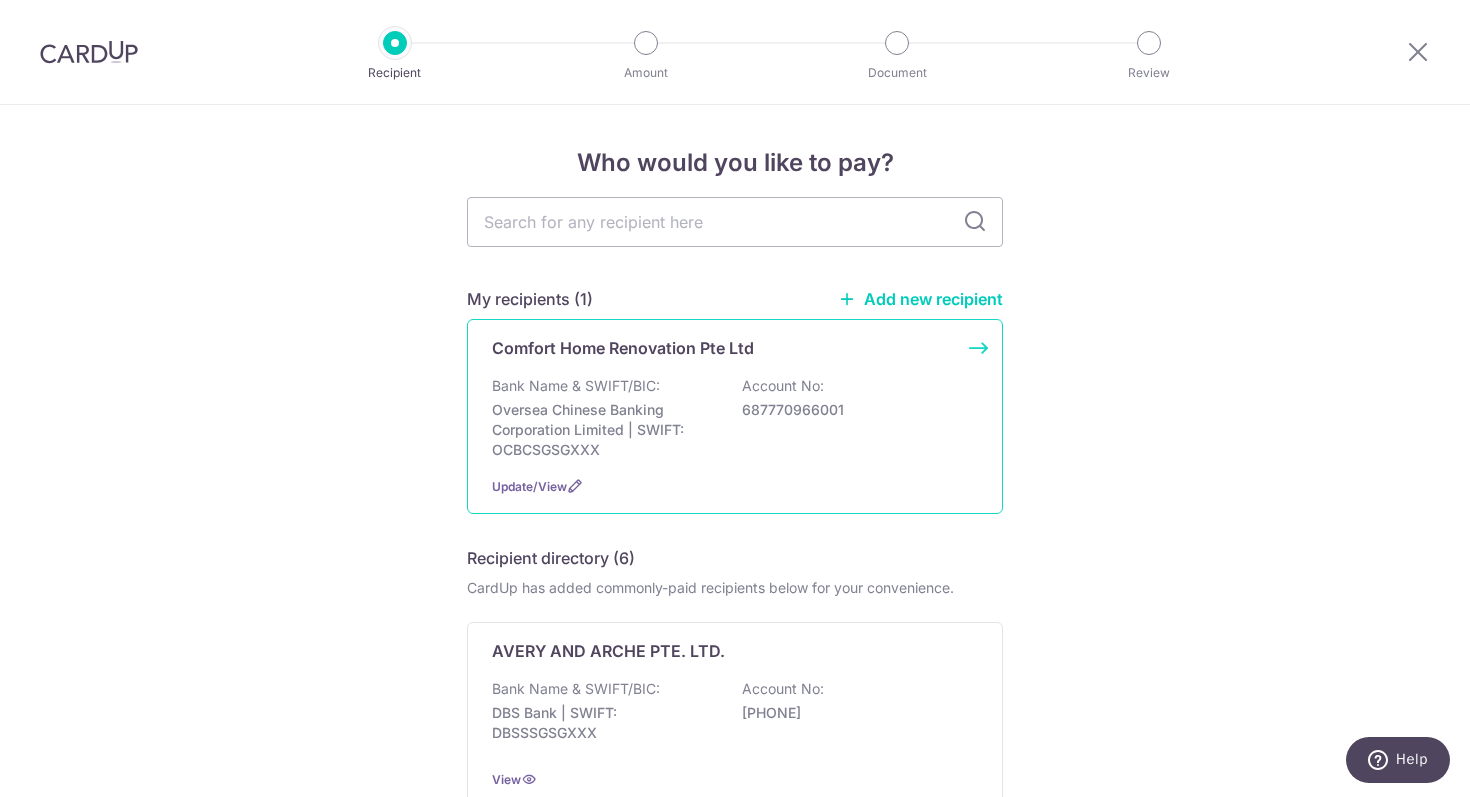 click on "Bank Name & SWIFT/BIC:
[BRAND] | SWIFT: [SWIFT]
Account No:
[ACCOUNT_NUMBER]" at bounding box center [735, 418] 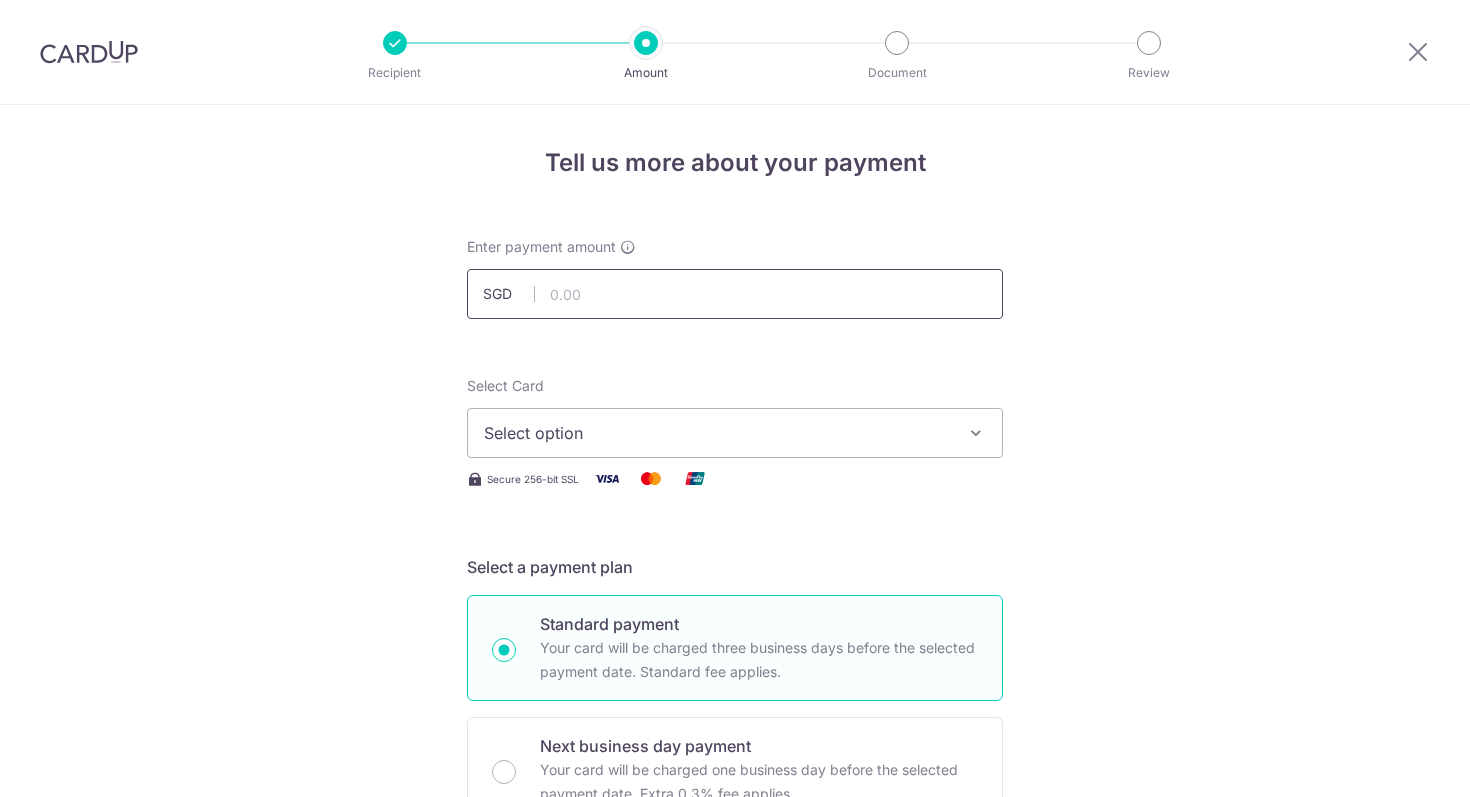 scroll, scrollTop: 0, scrollLeft: 0, axis: both 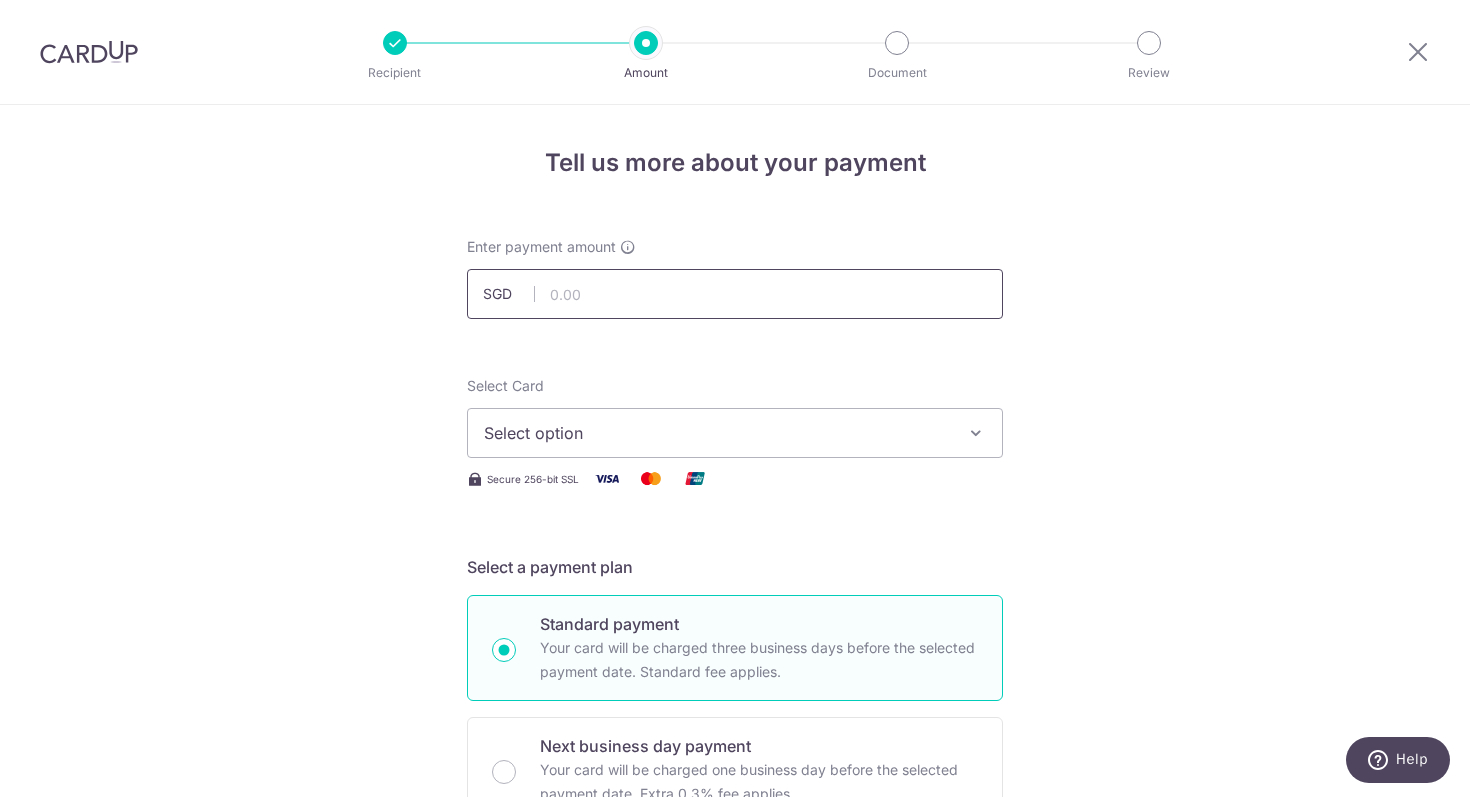 click at bounding box center (735, 294) 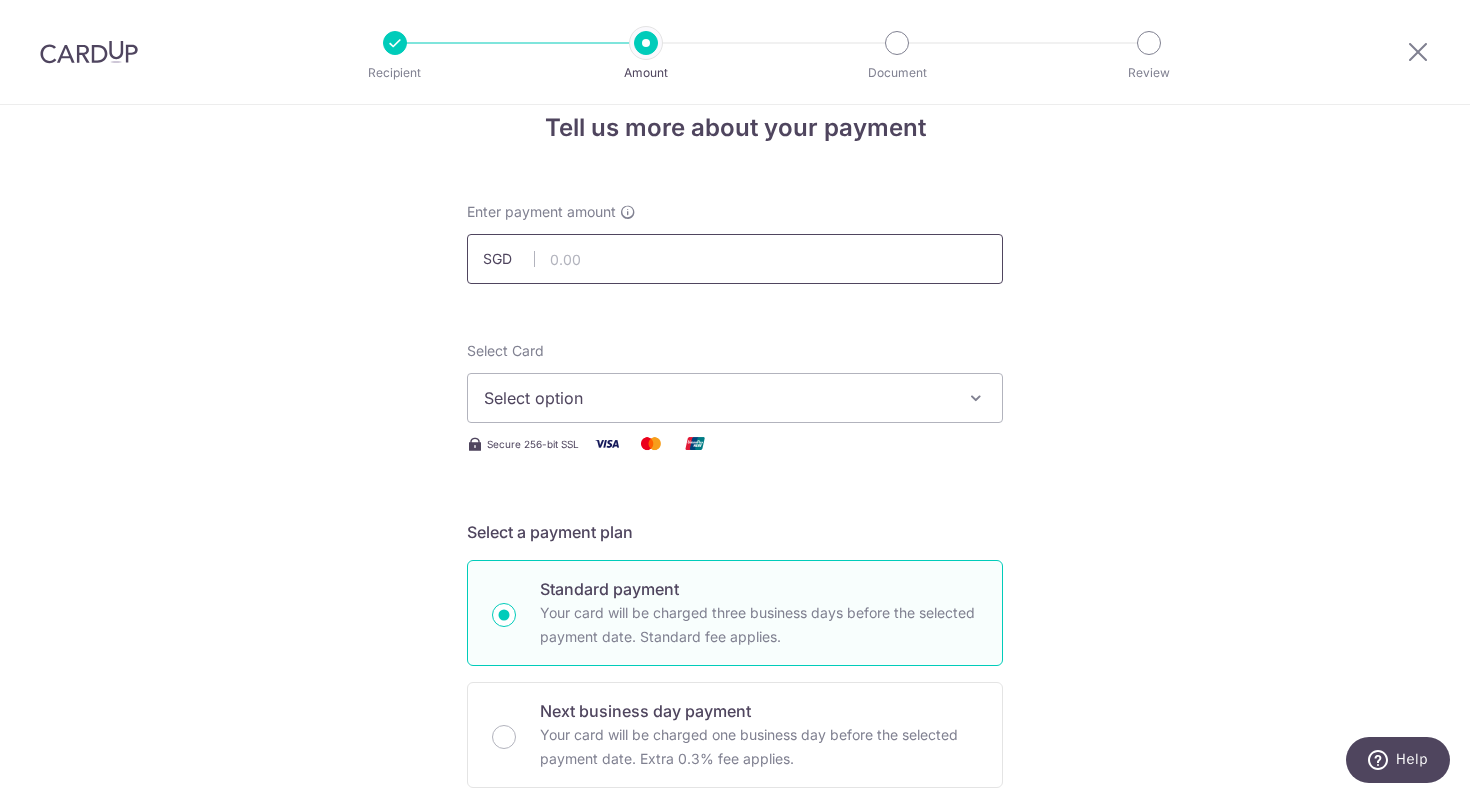 scroll, scrollTop: 33, scrollLeft: 0, axis: vertical 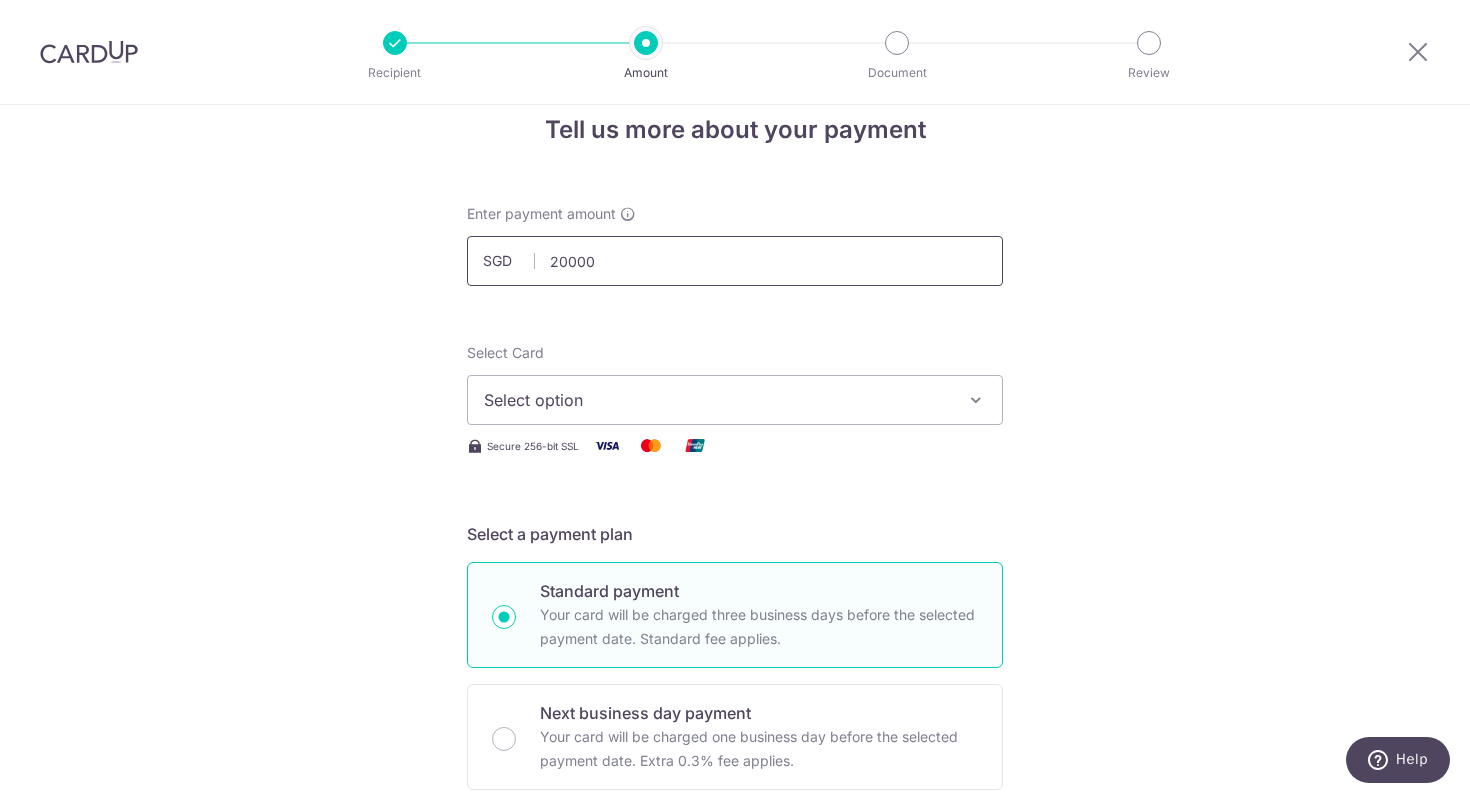 type on "20,000.00" 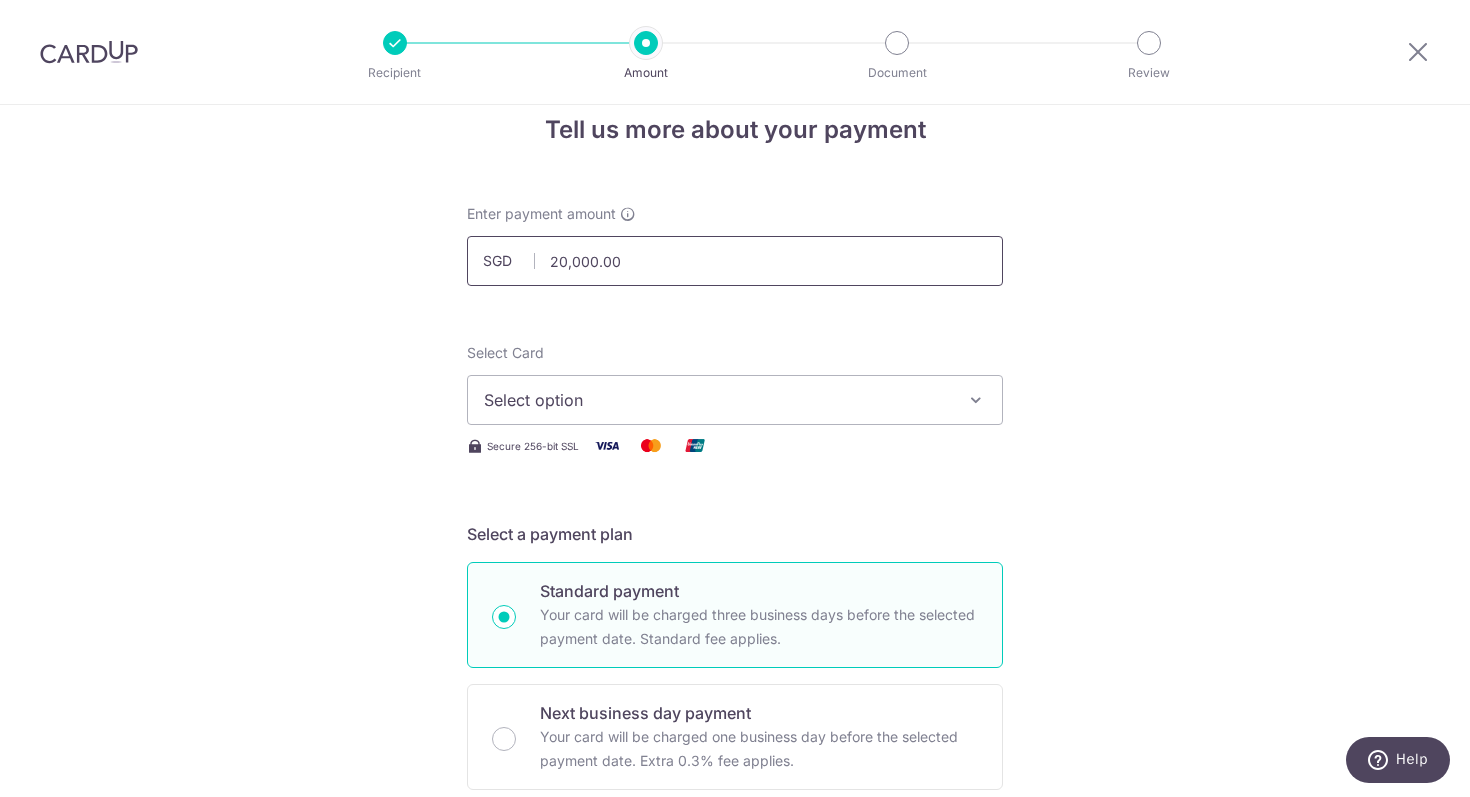 type 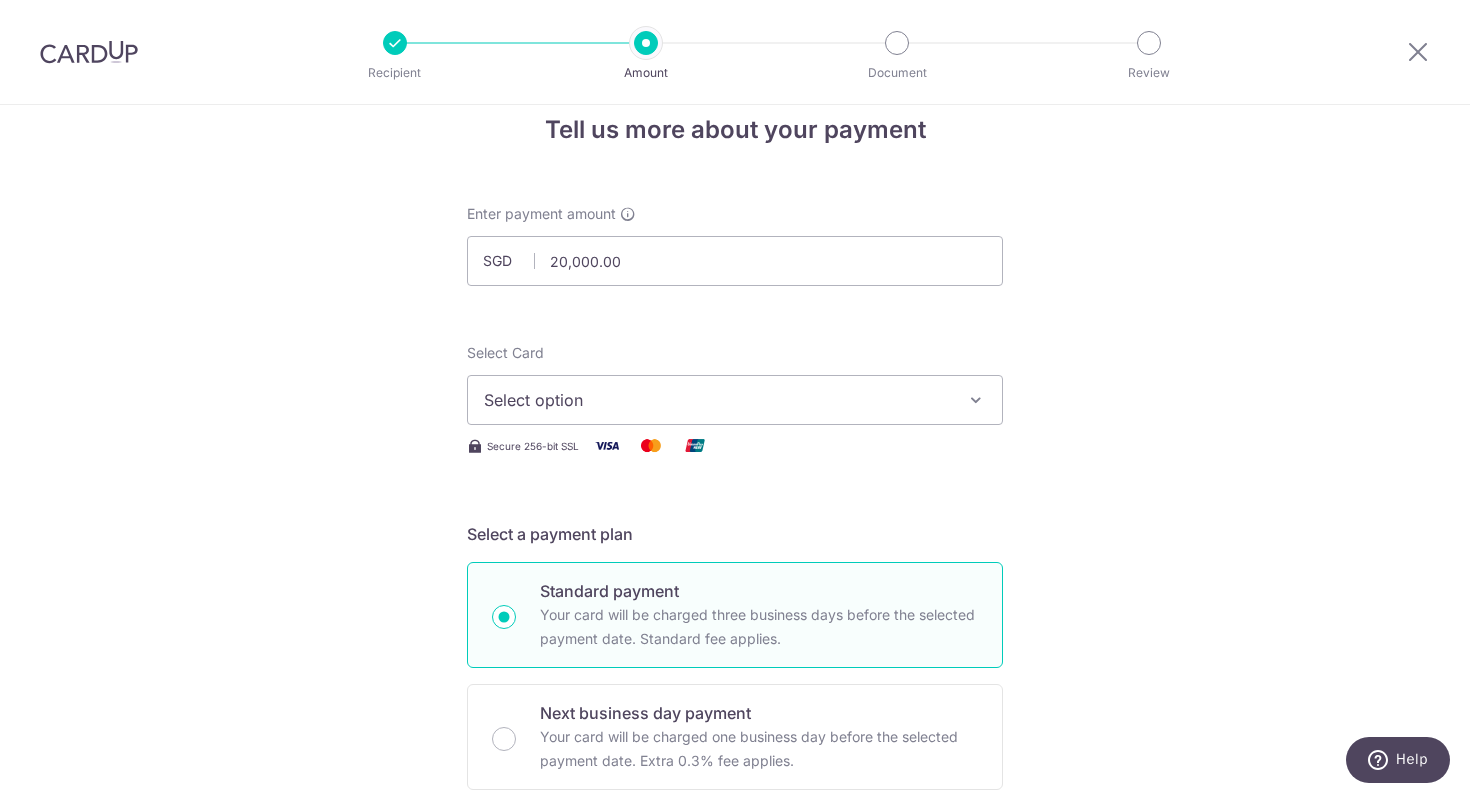 click on "Select option" at bounding box center [735, 400] 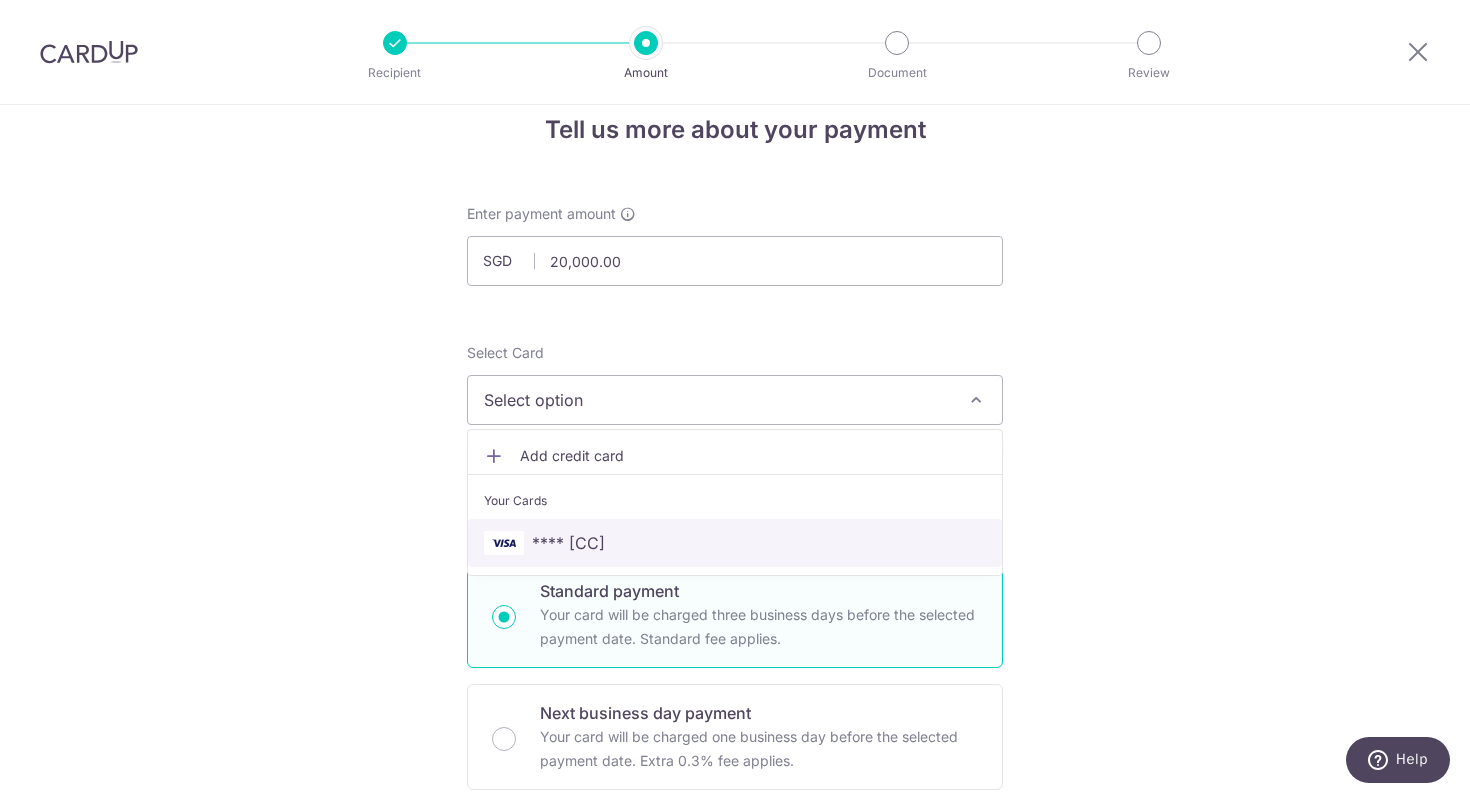 click on "**** [CC]" at bounding box center [735, 543] 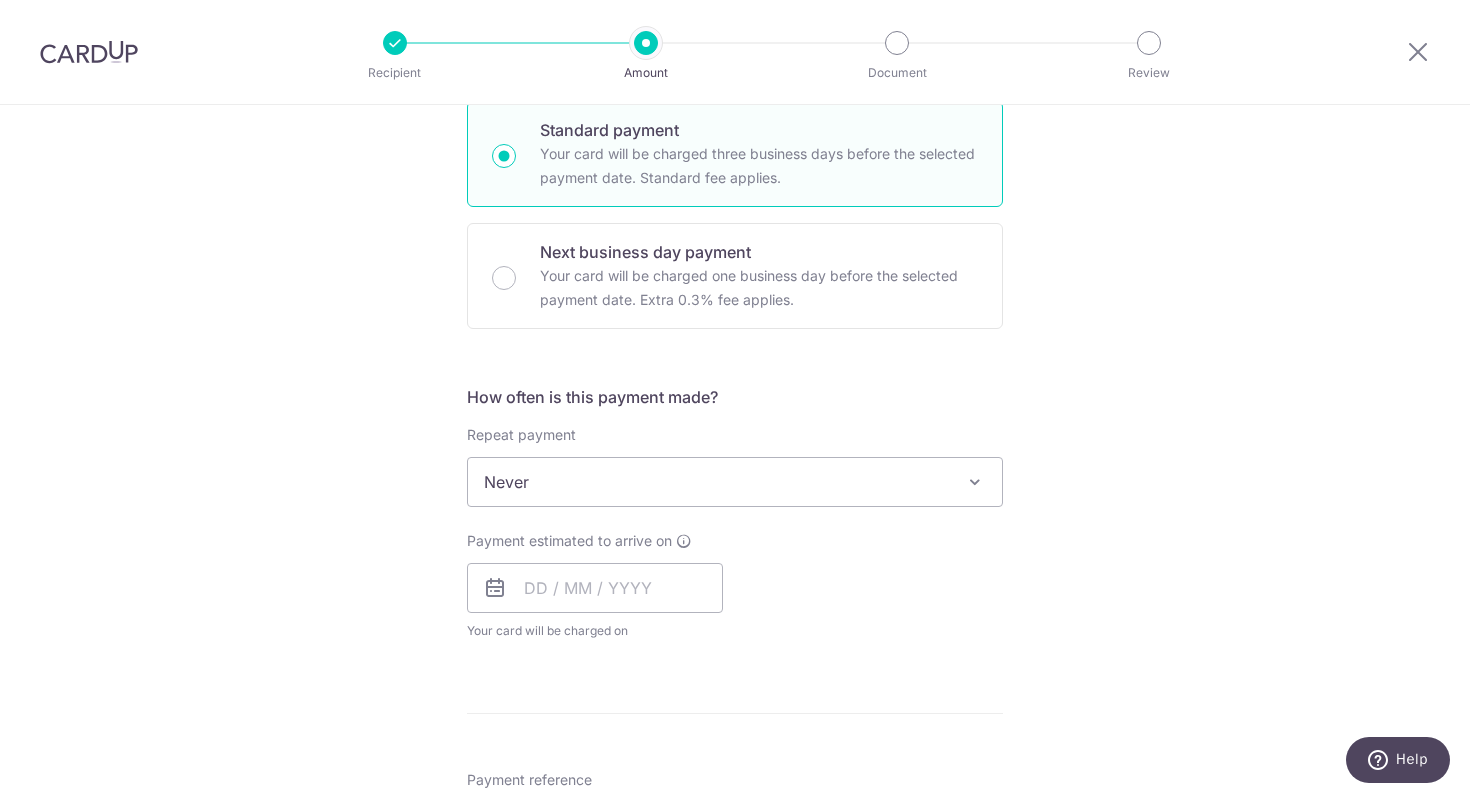 scroll, scrollTop: 500, scrollLeft: 0, axis: vertical 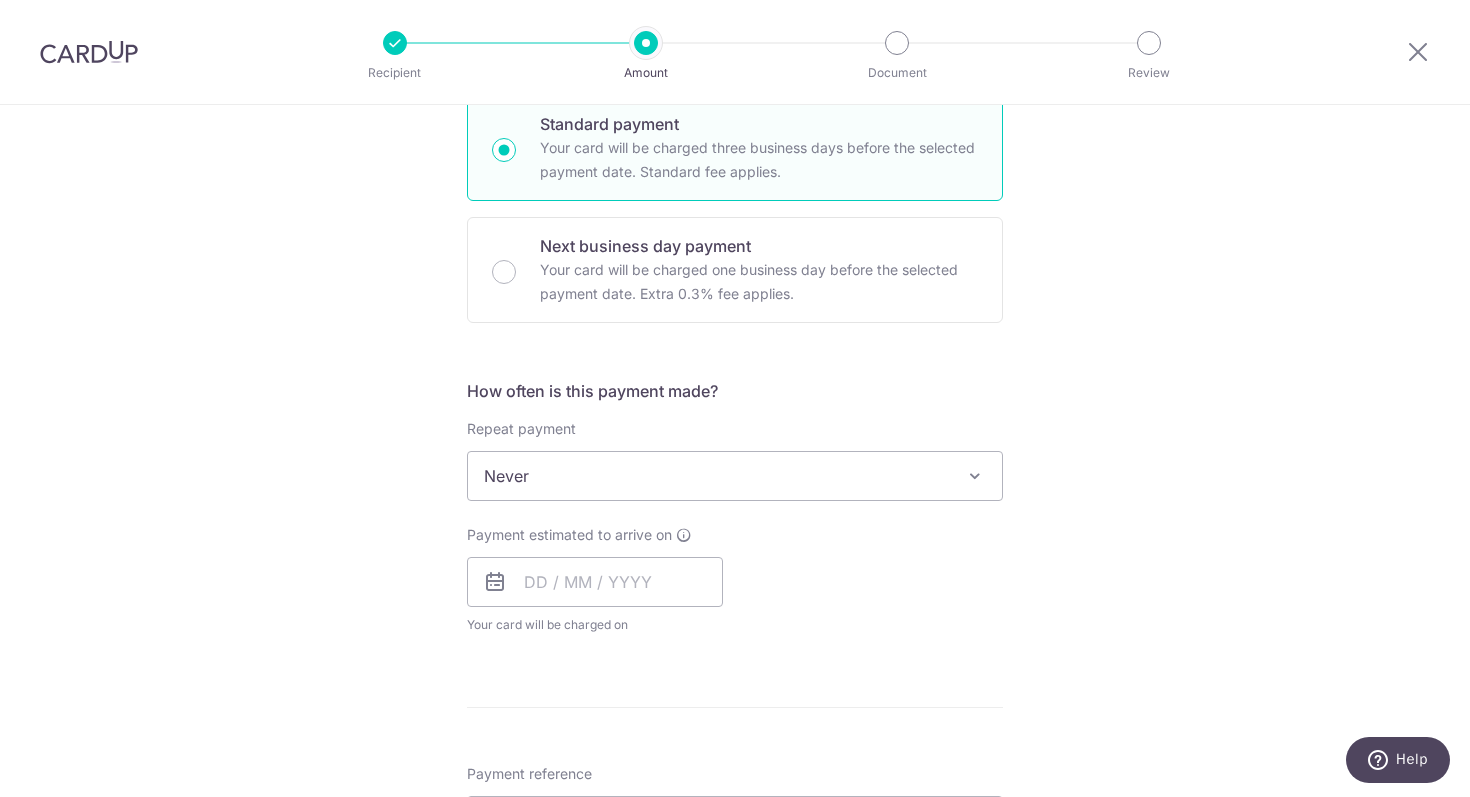 click on "Never" at bounding box center [735, 476] 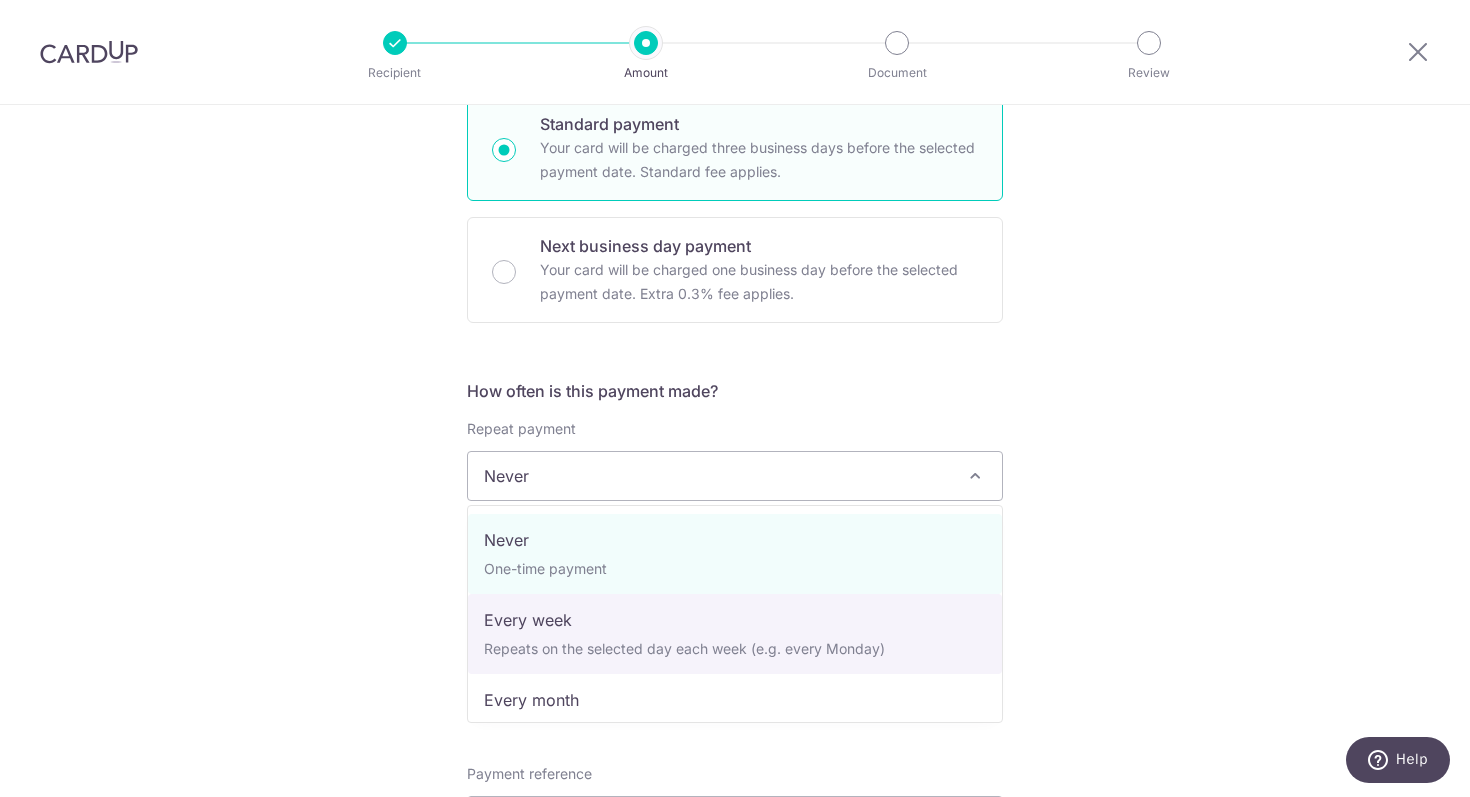 select on "2" 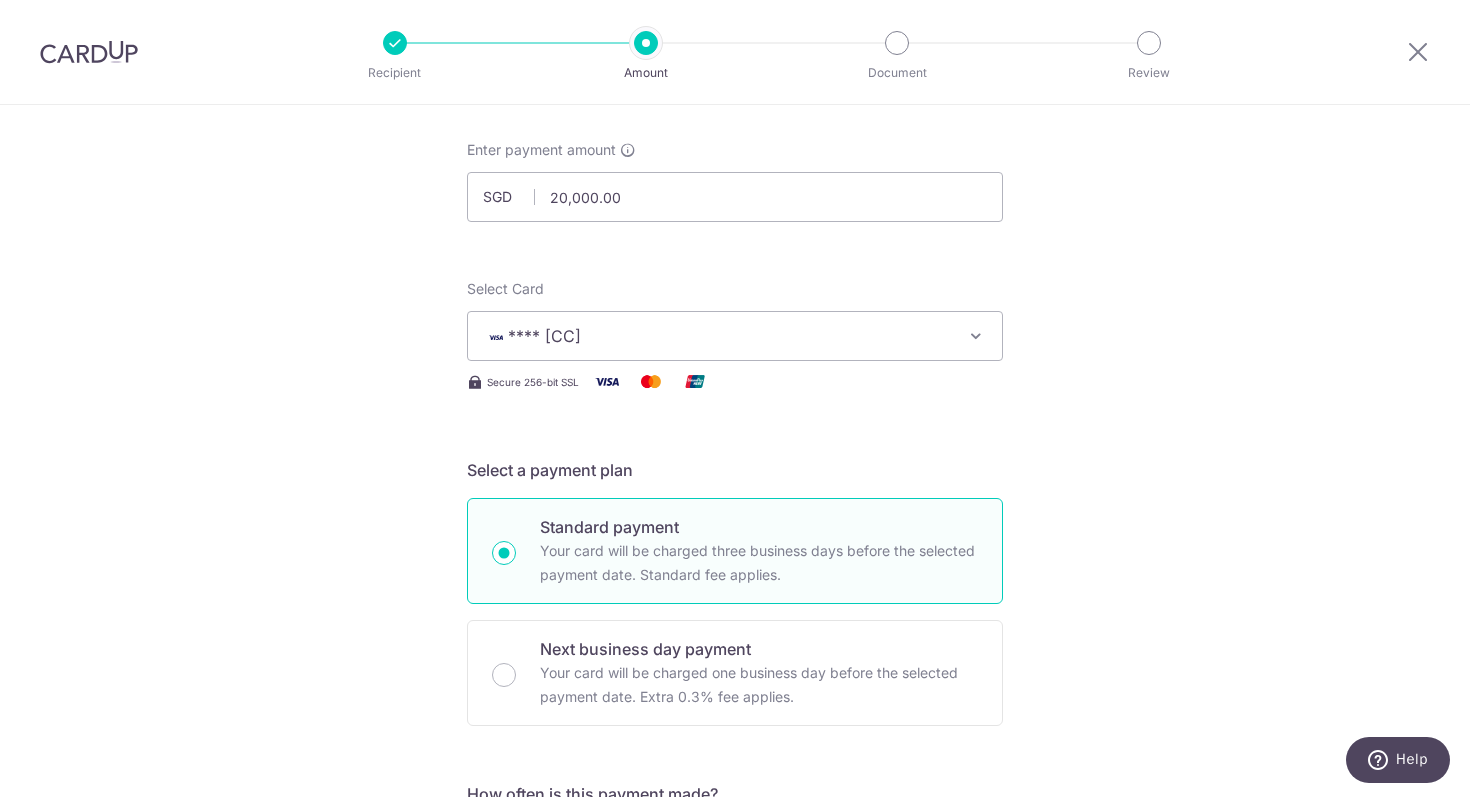 scroll, scrollTop: 0, scrollLeft: 0, axis: both 